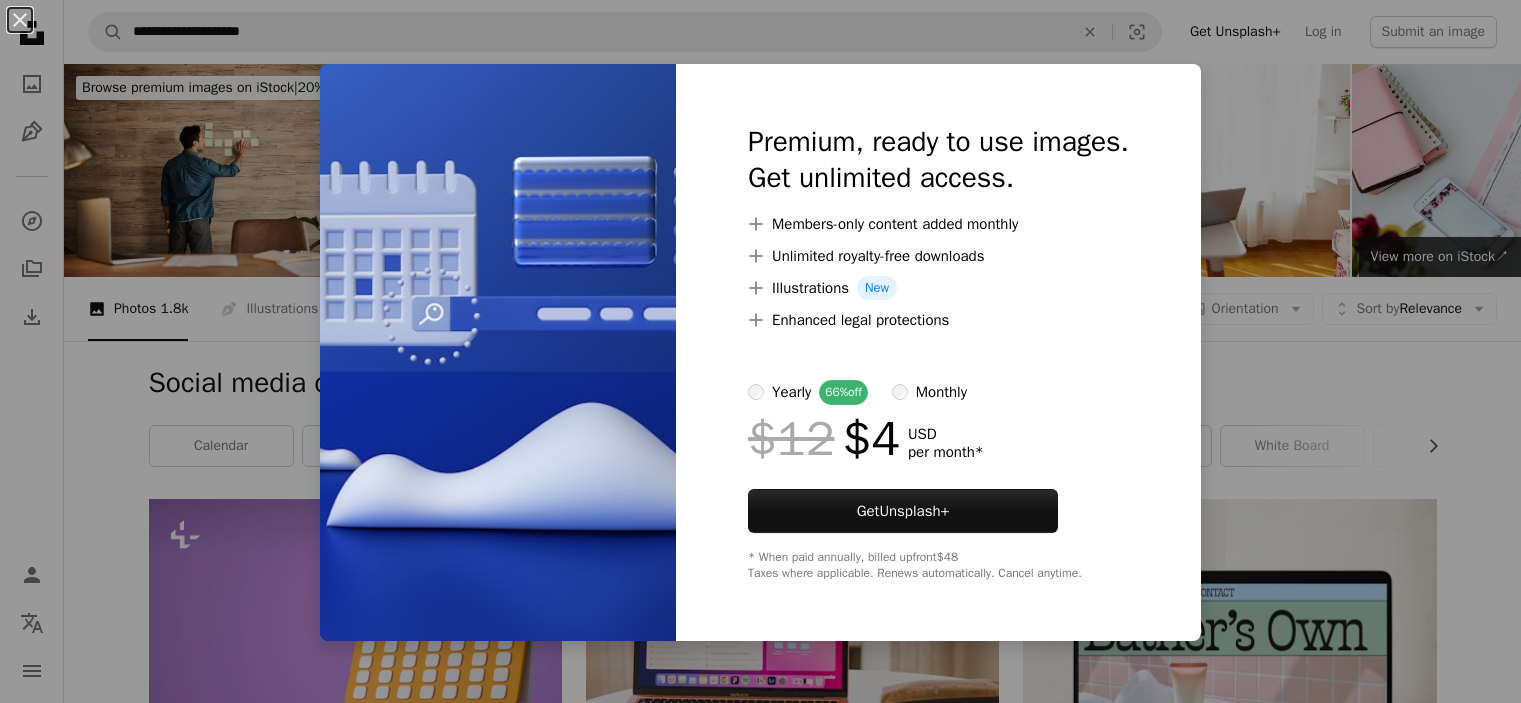 scroll, scrollTop: 1600, scrollLeft: 0, axis: vertical 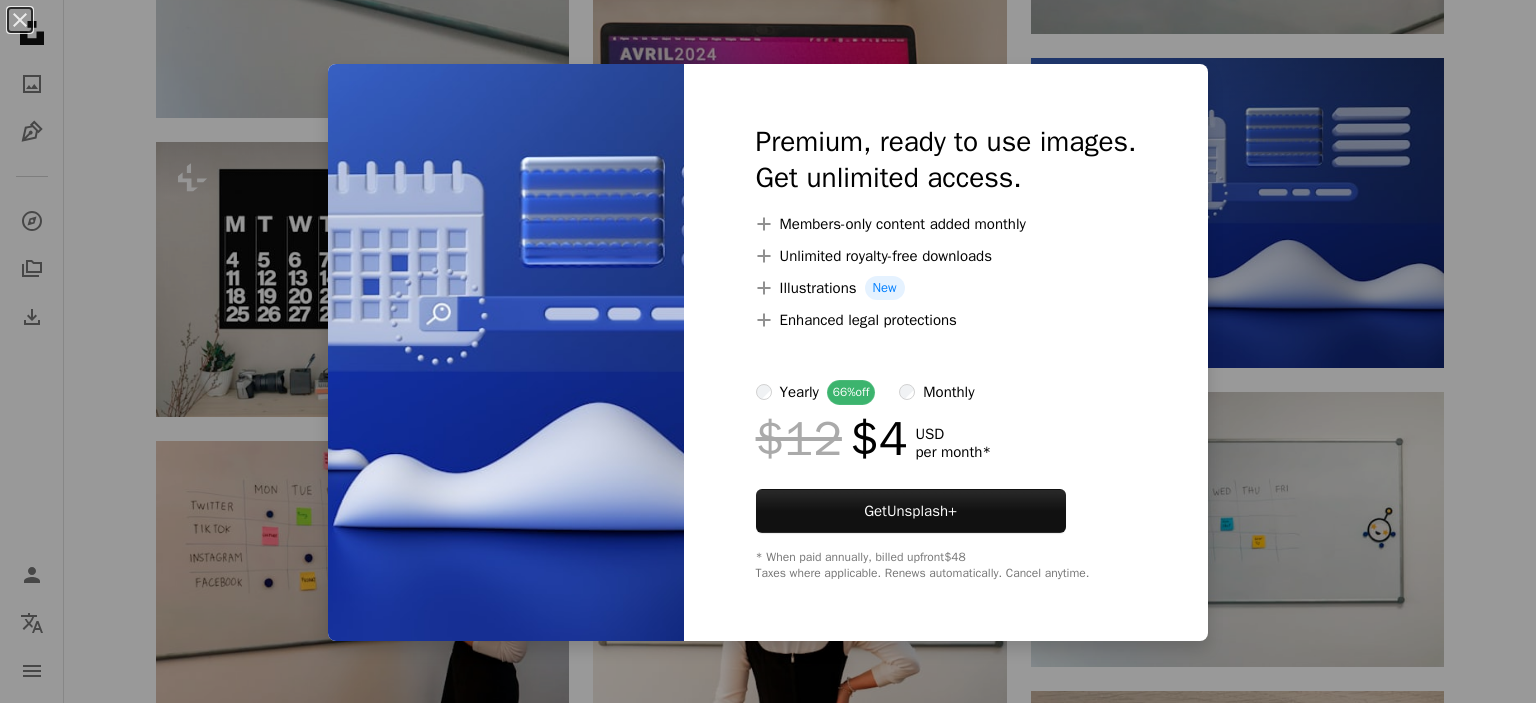click on "An X shape Premium, ready to use images. Get unlimited access. A plus sign Members-only content added monthly A plus sign Unlimited royalty-free downloads A plus sign Illustrations  New A plus sign Enhanced legal protections yearly 66%  off monthly $12   $4 USD per month * Get  Unsplash+ * When paid annually, billed upfront  $48 Taxes where applicable. Renews automatically. Cancel anytime." at bounding box center (768, 351) 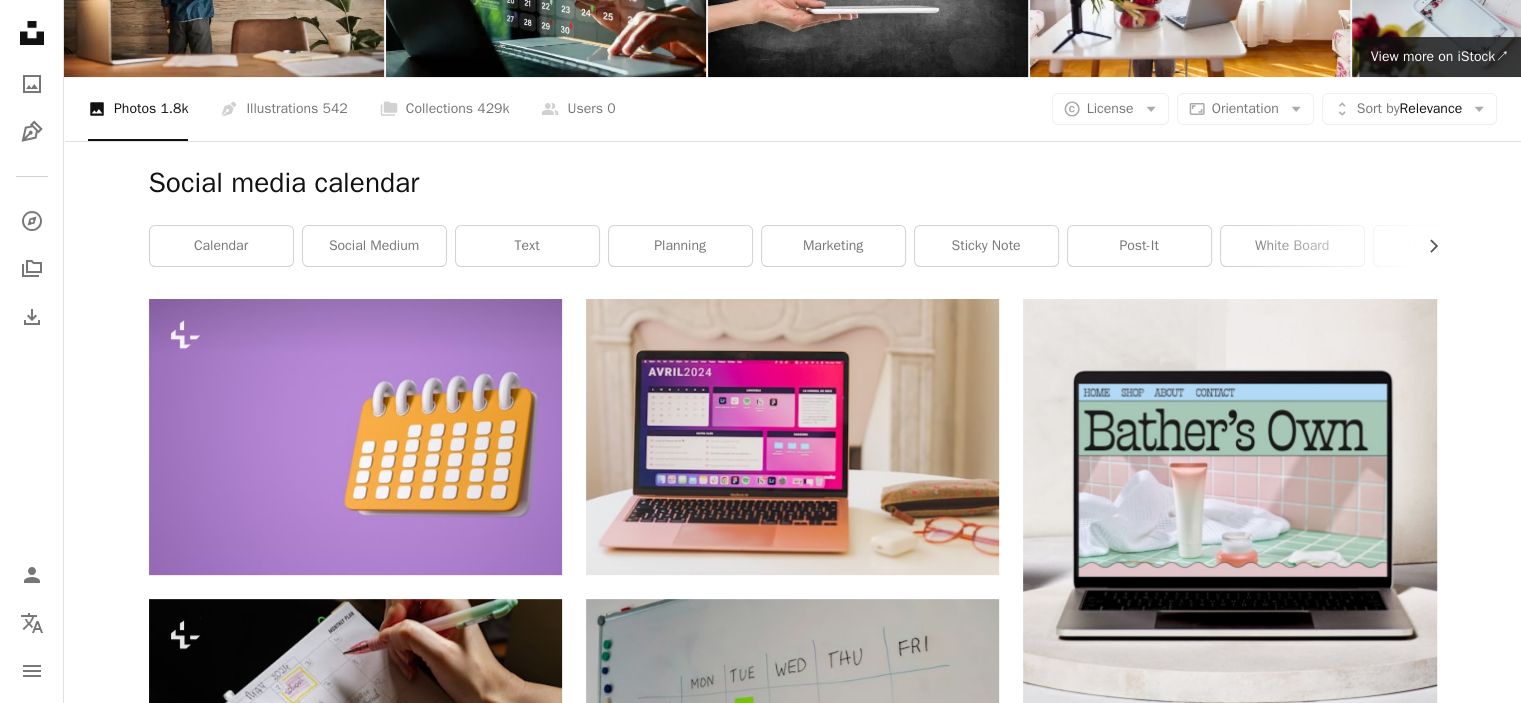 scroll, scrollTop: 0, scrollLeft: 0, axis: both 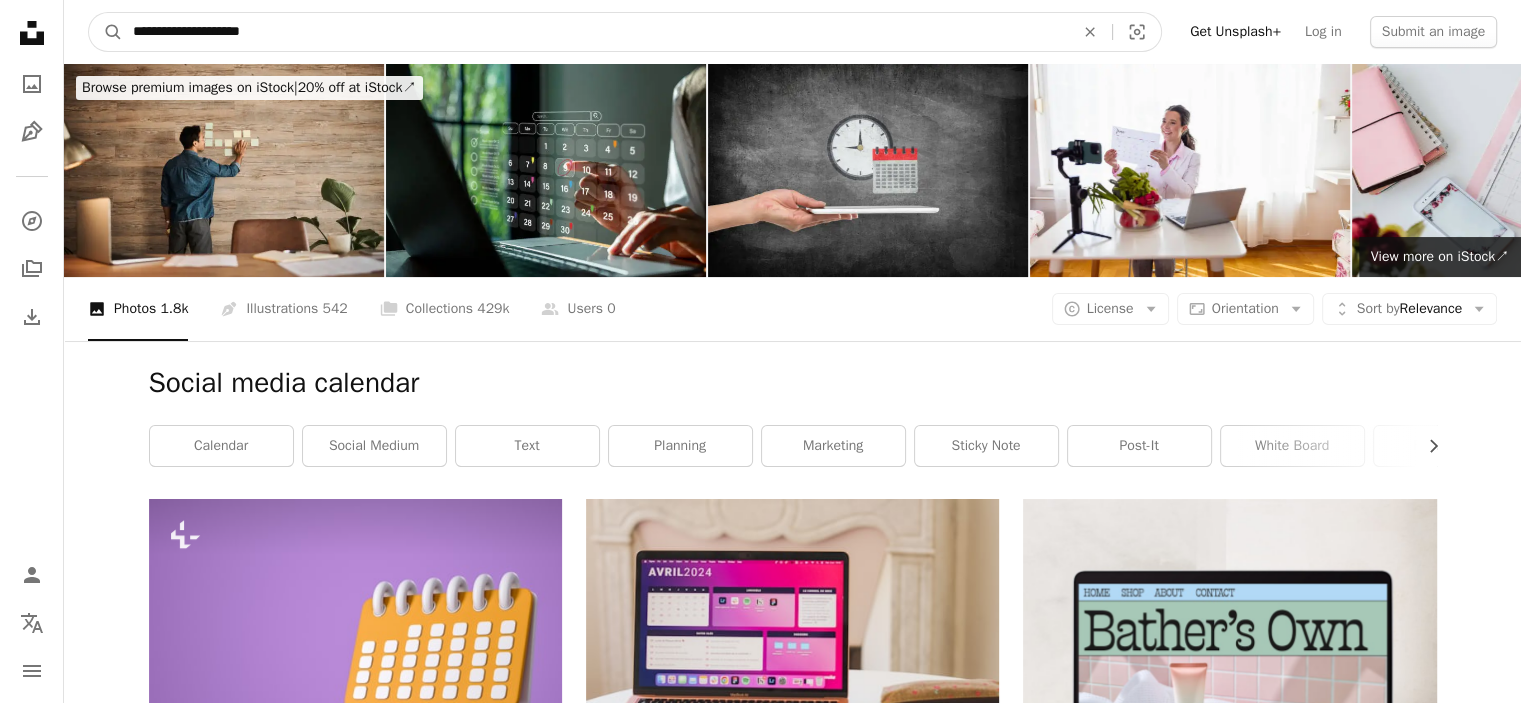 drag, startPoint x: 276, startPoint y: 37, endPoint x: 268, endPoint y: 47, distance: 12.806249 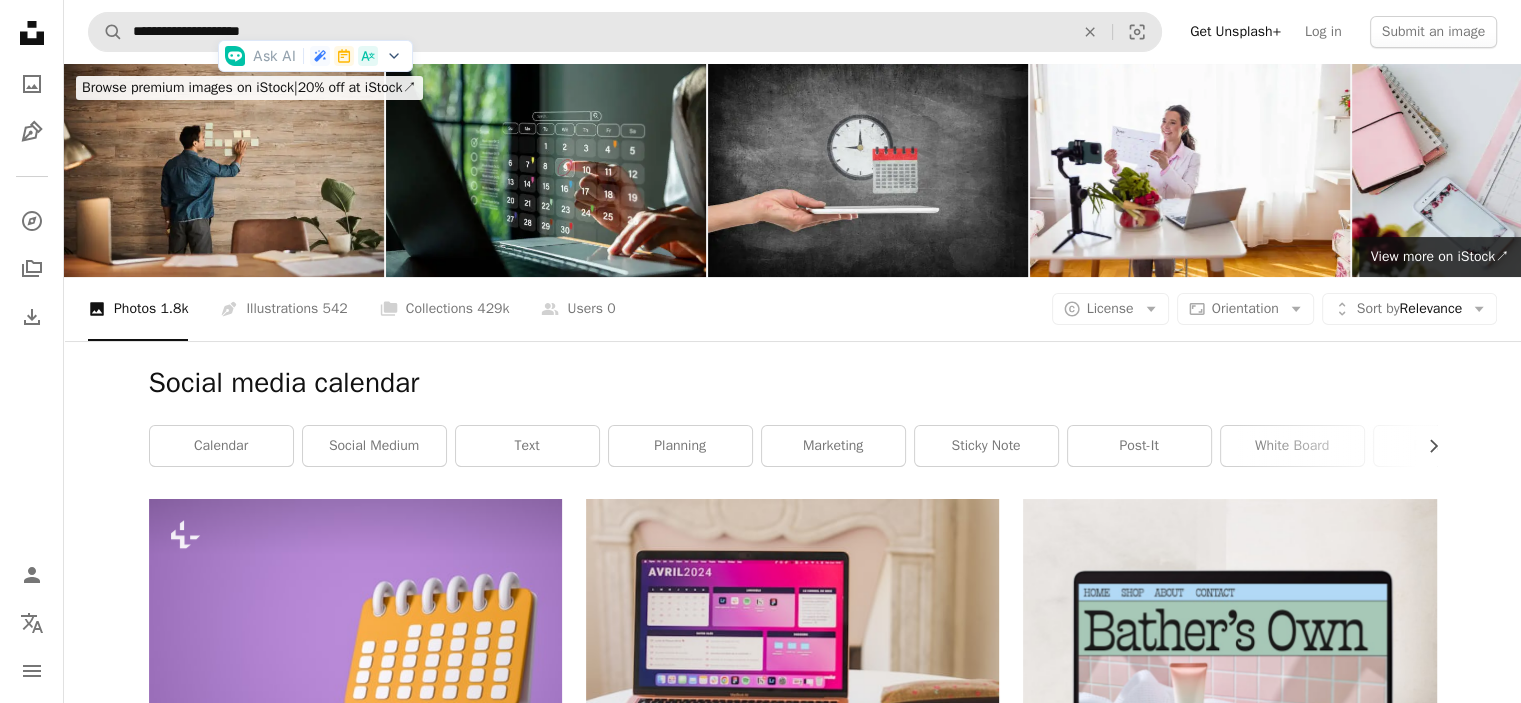 click on "Ask AI" at bounding box center [264, 56] 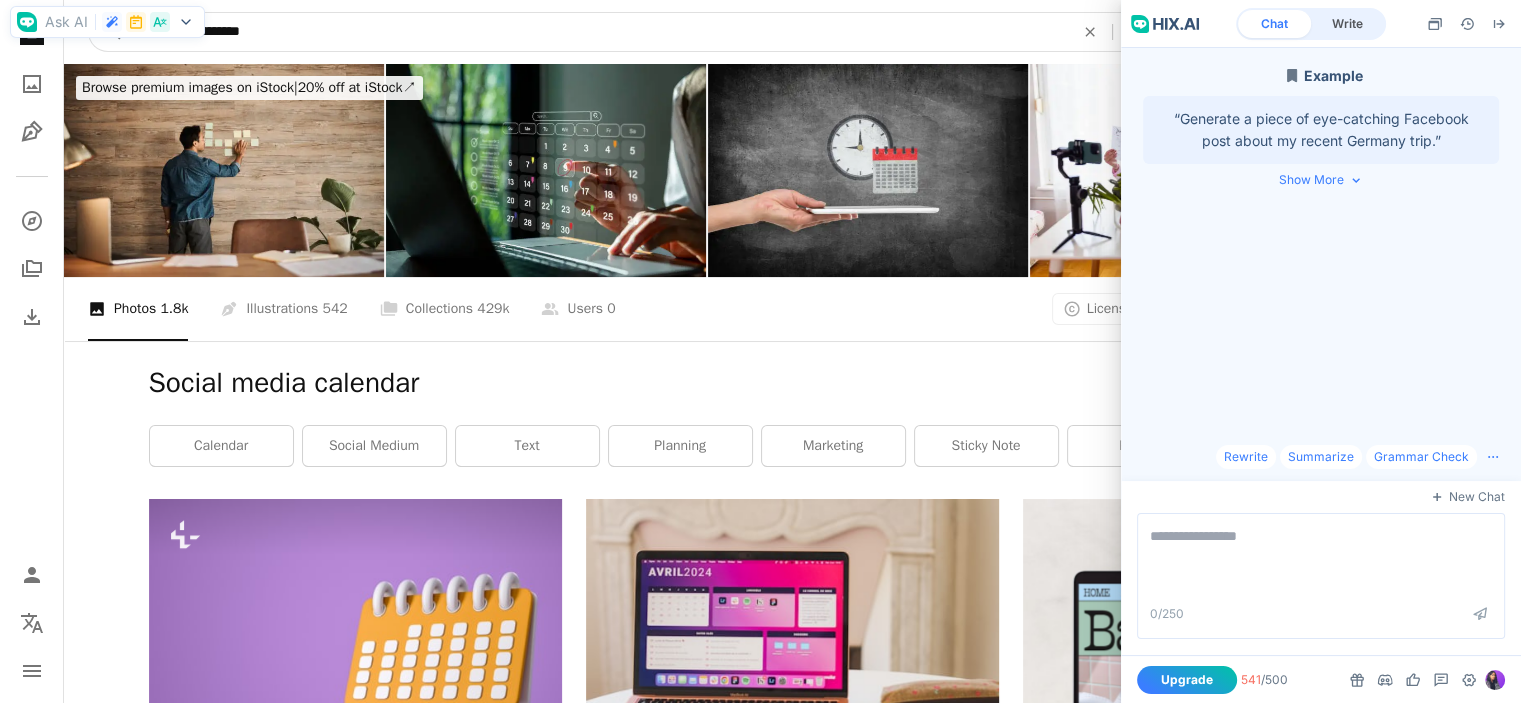 click on "**********" at bounding box center (595, 32) 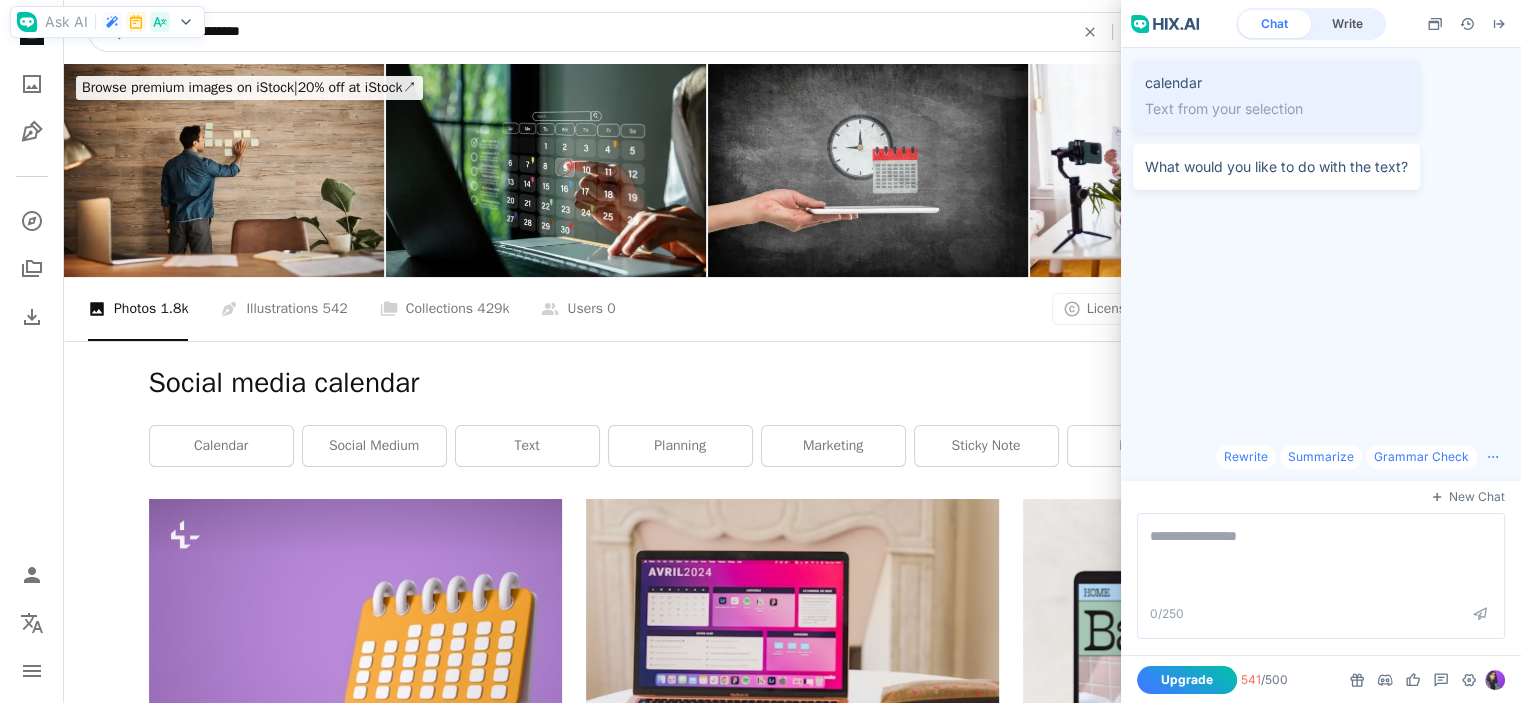 scroll, scrollTop: 0, scrollLeft: 0, axis: both 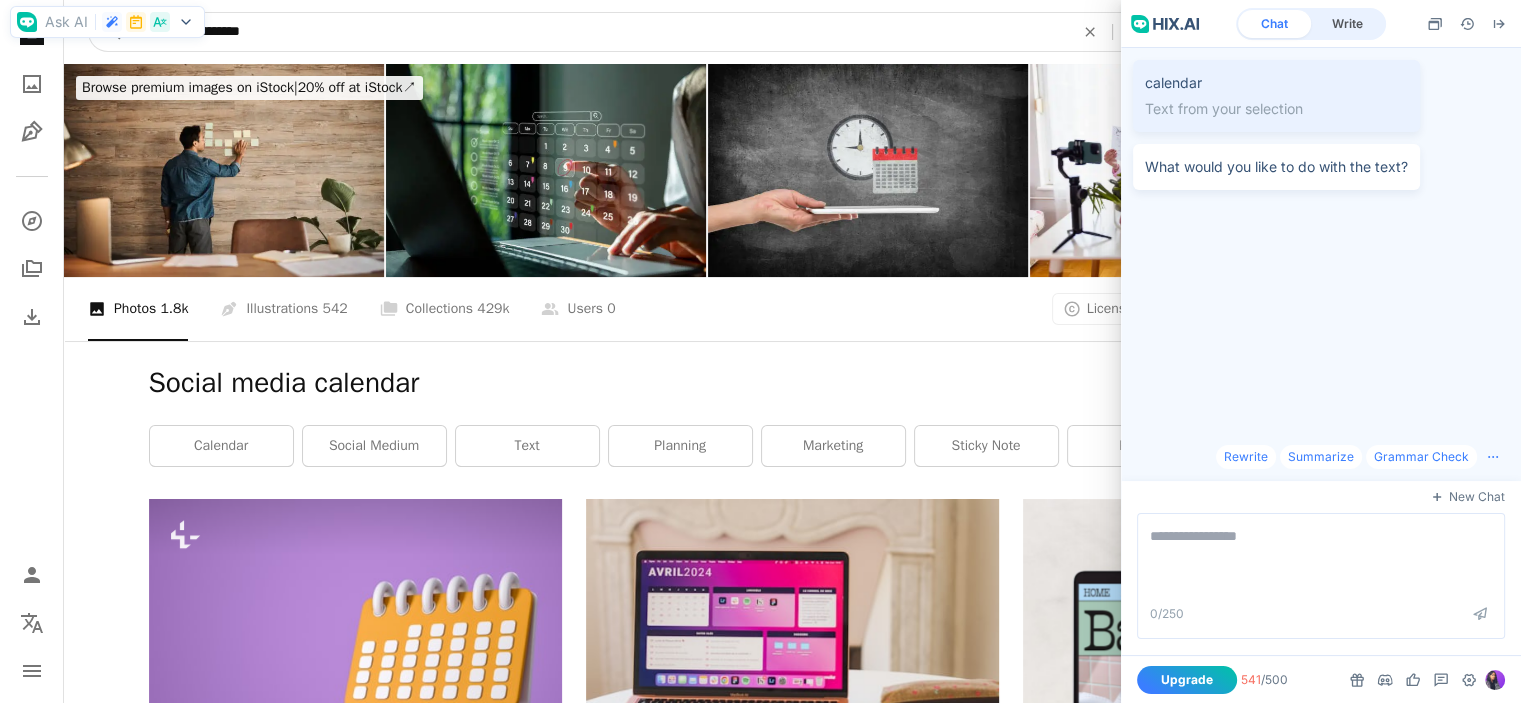 click on "**********" at bounding box center (595, 32) 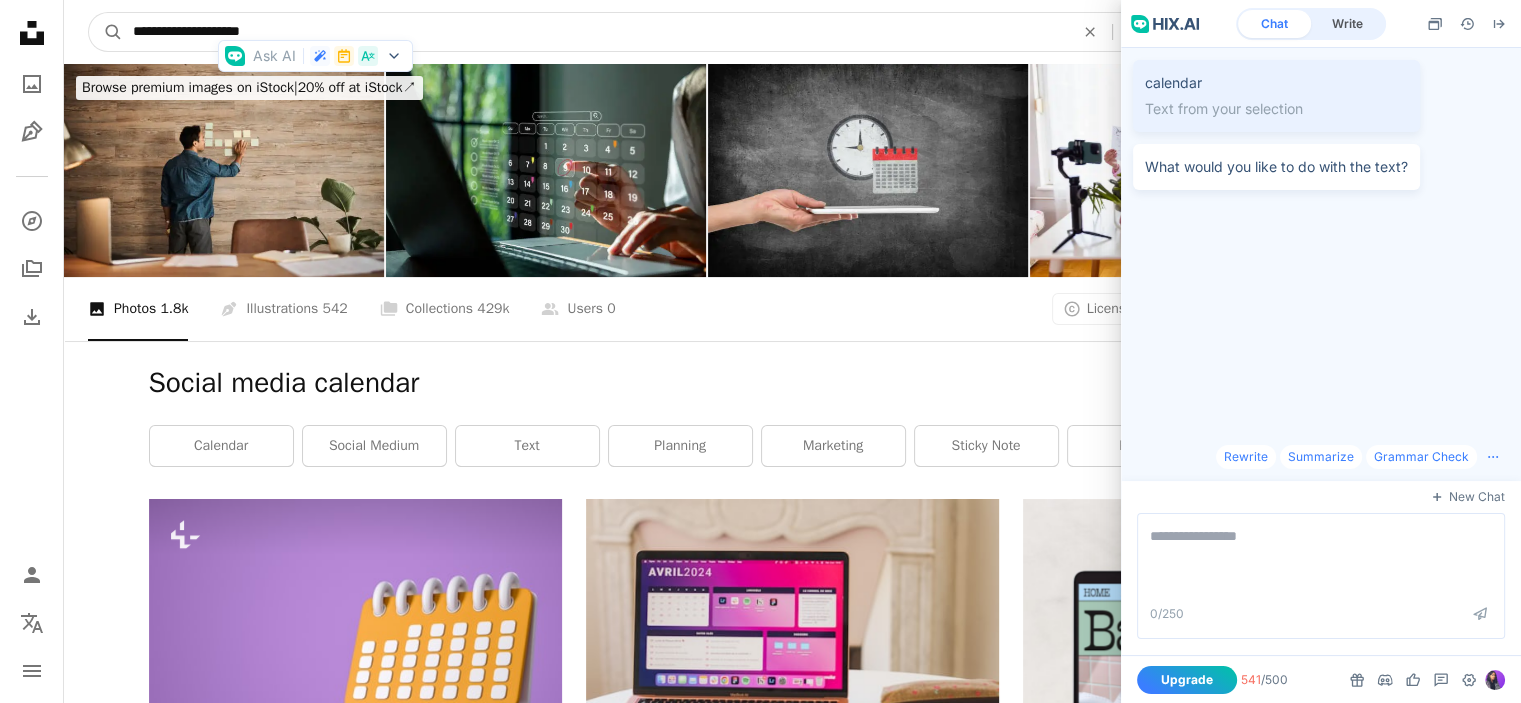 click on "**********" at bounding box center (595, 32) 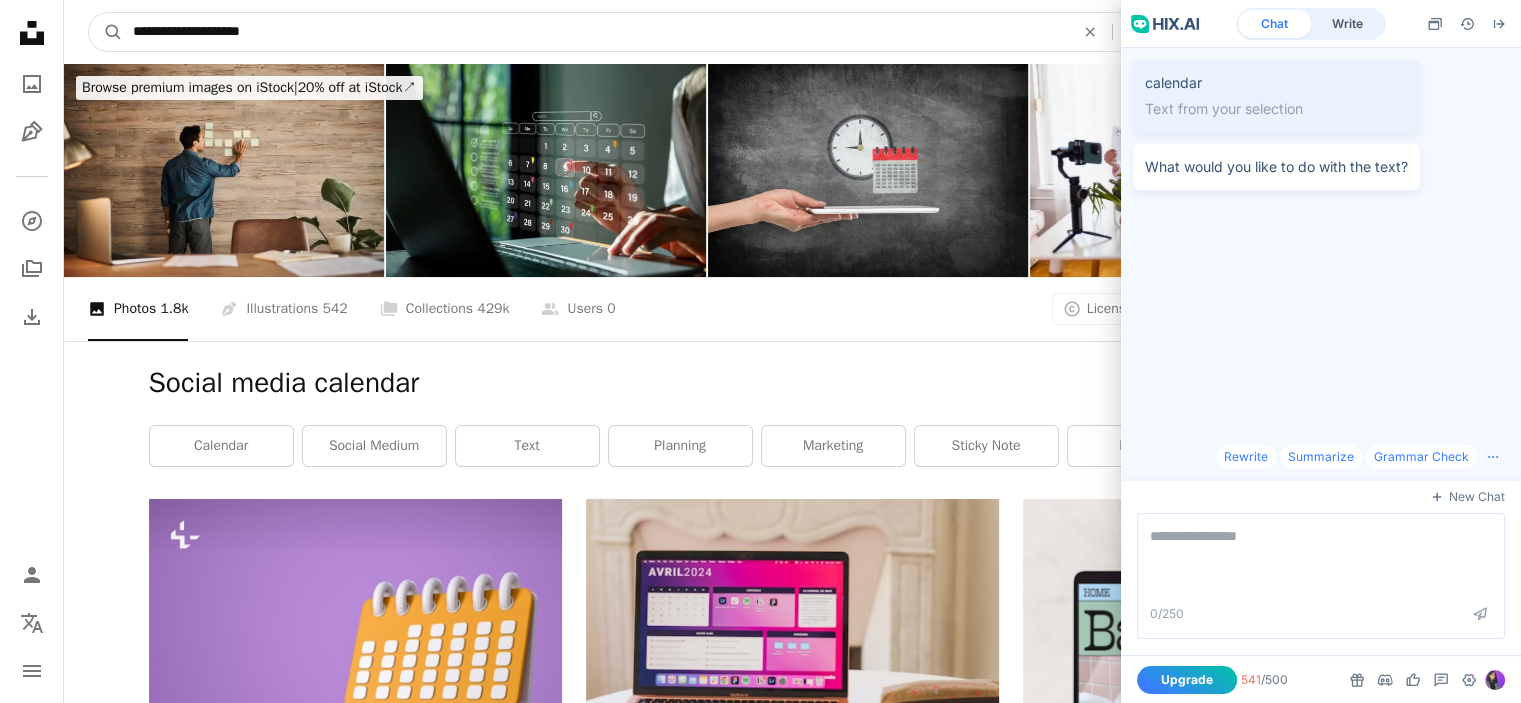 click on "**********" at bounding box center (595, 32) 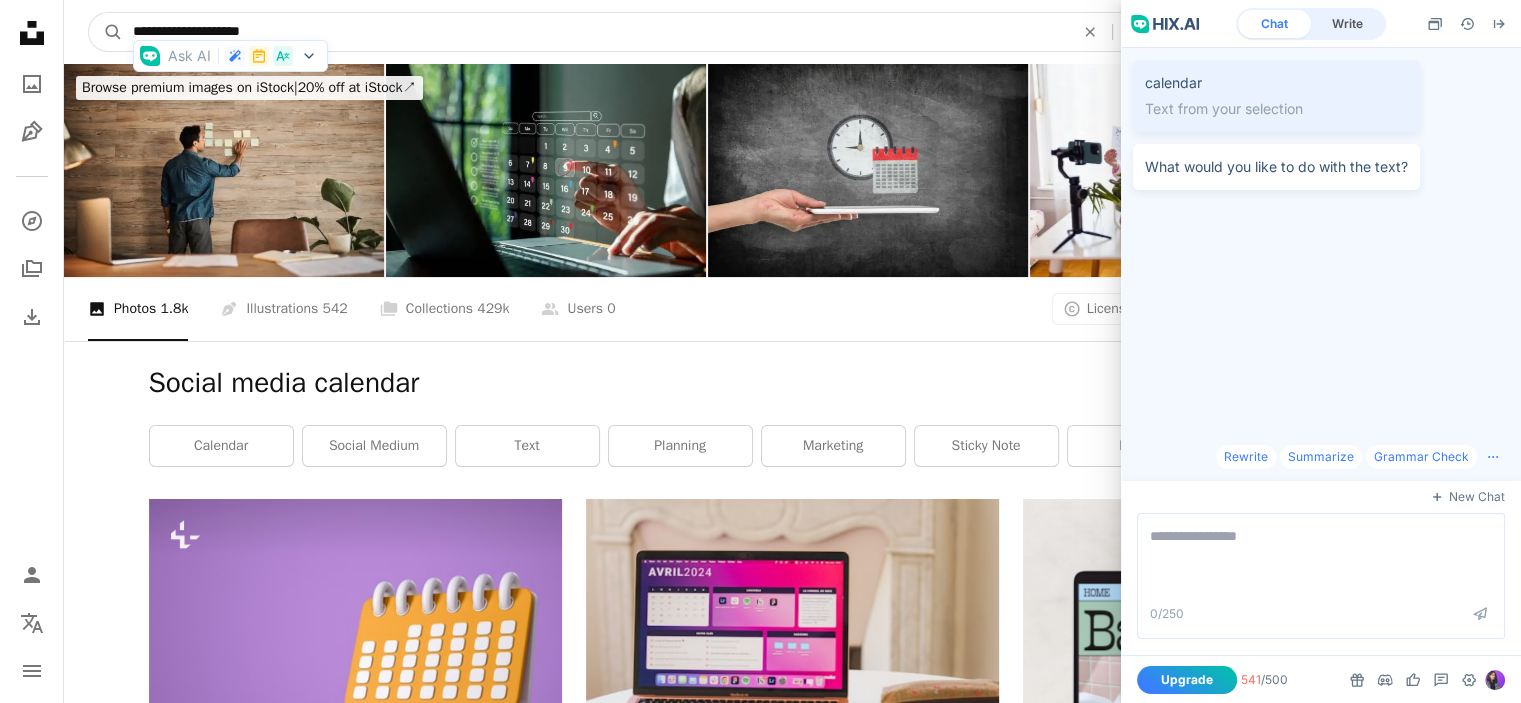 click on "**********" at bounding box center (595, 32) 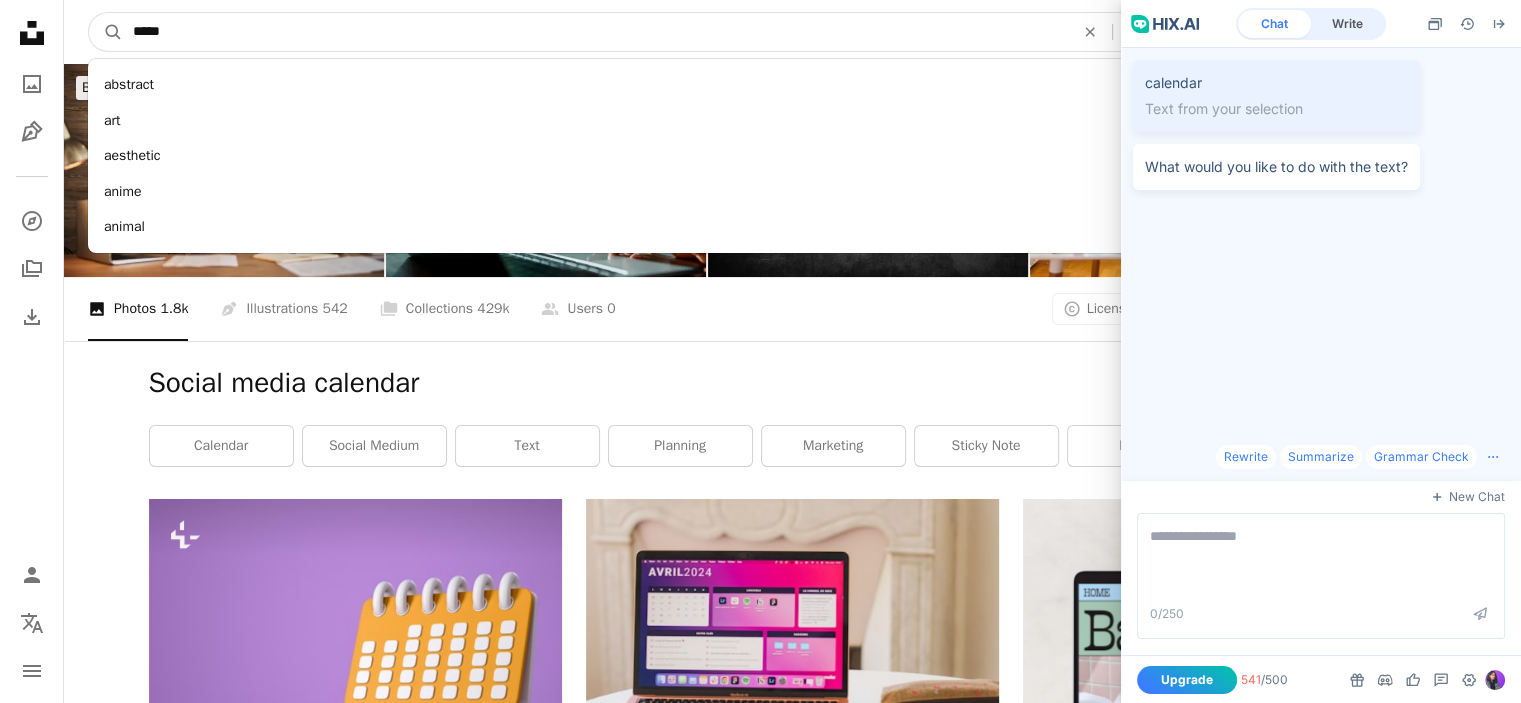 type on "*****" 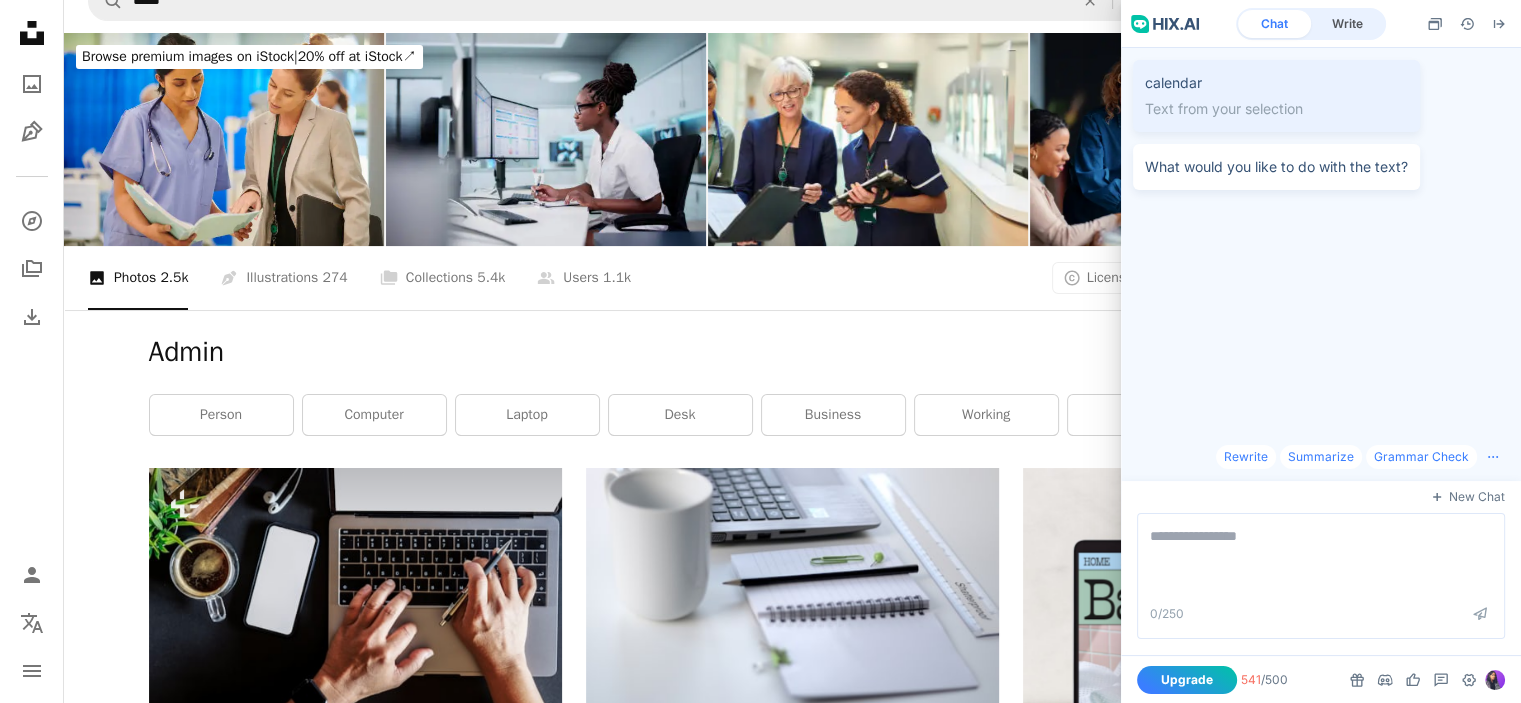 scroll, scrollTop: 0, scrollLeft: 0, axis: both 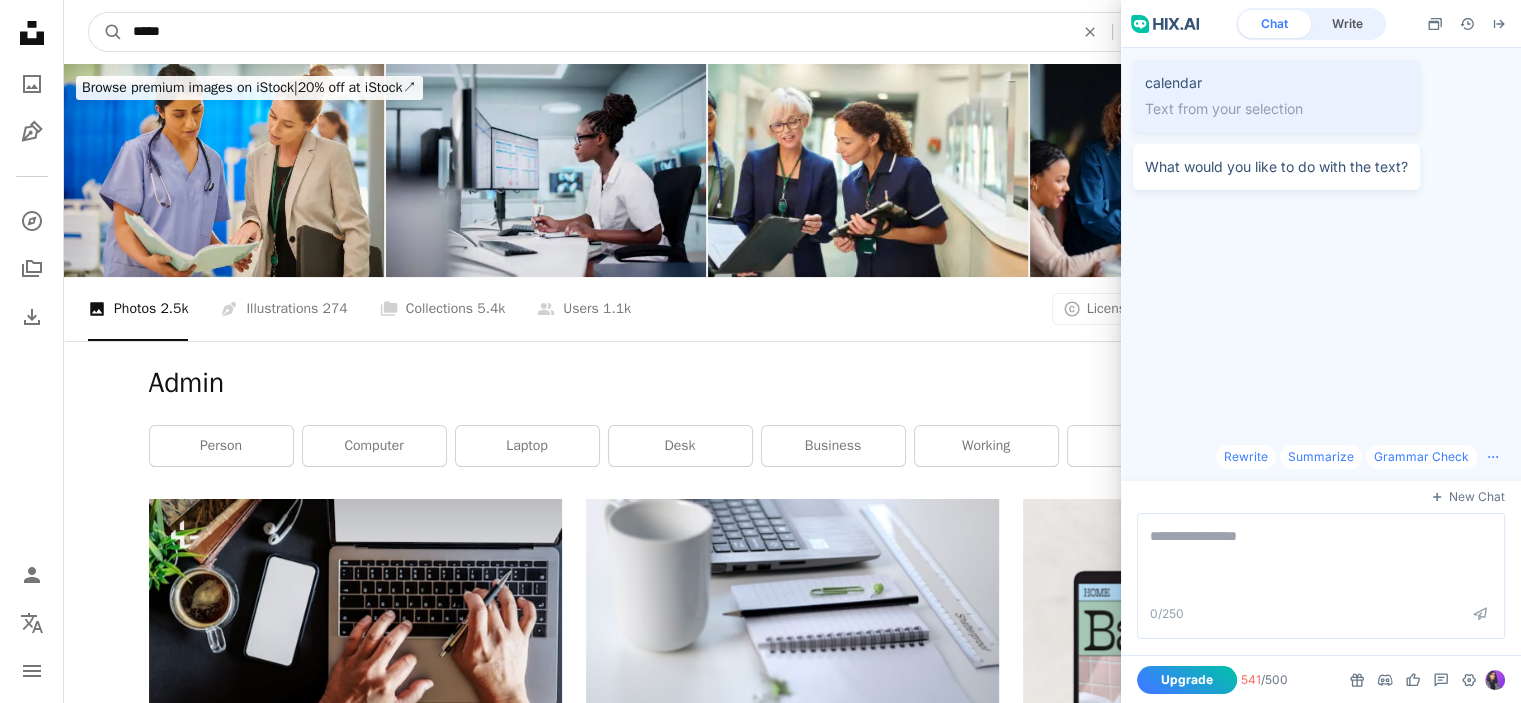 click on "*****" at bounding box center (595, 32) 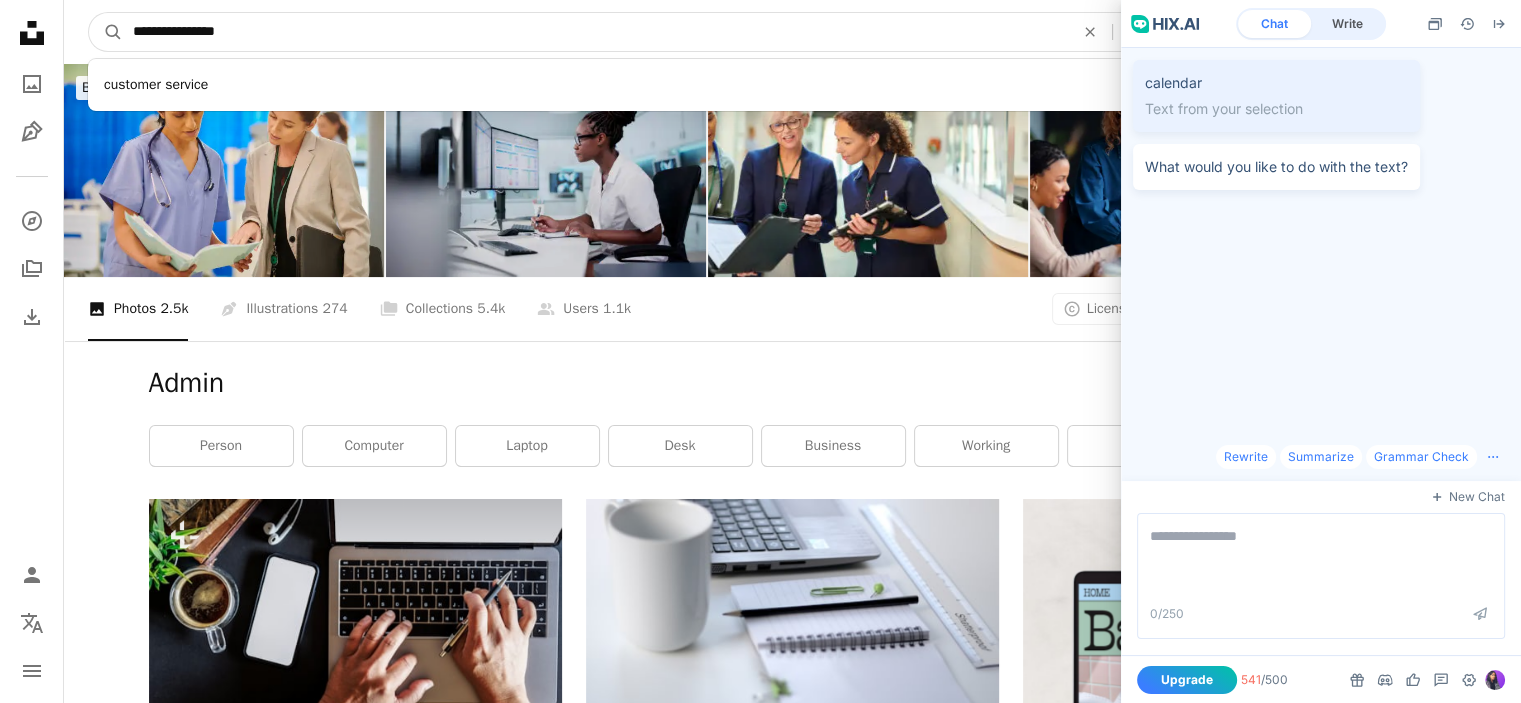 type on "**********" 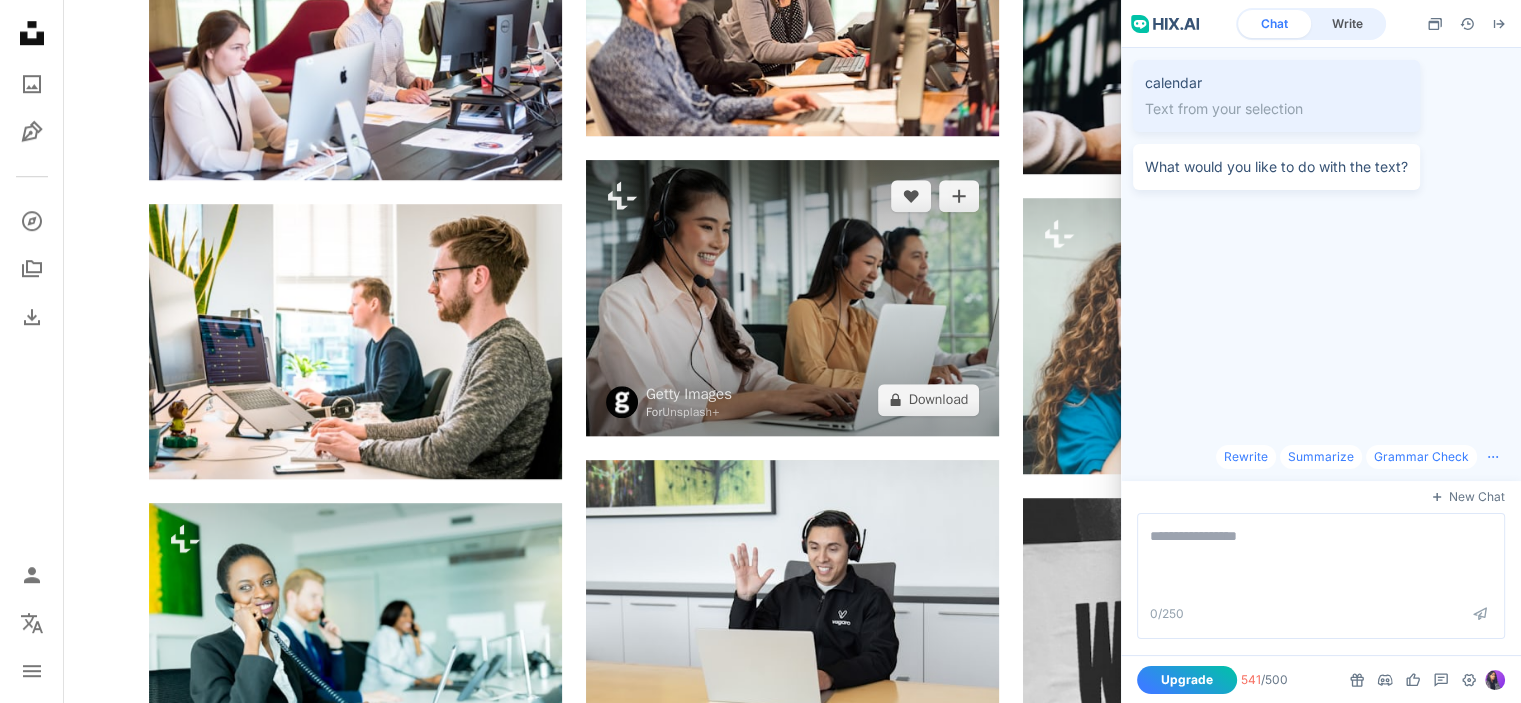scroll, scrollTop: 1530, scrollLeft: 0, axis: vertical 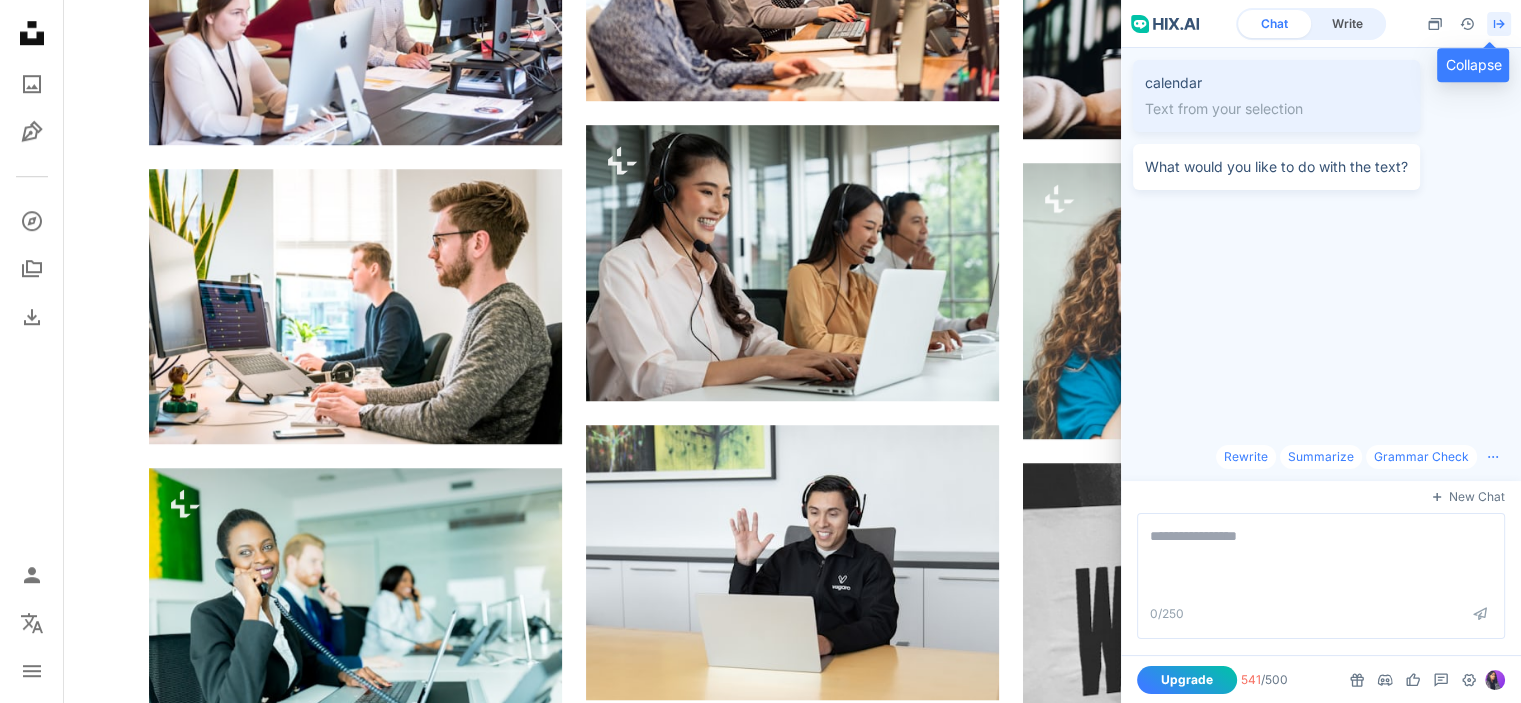 click 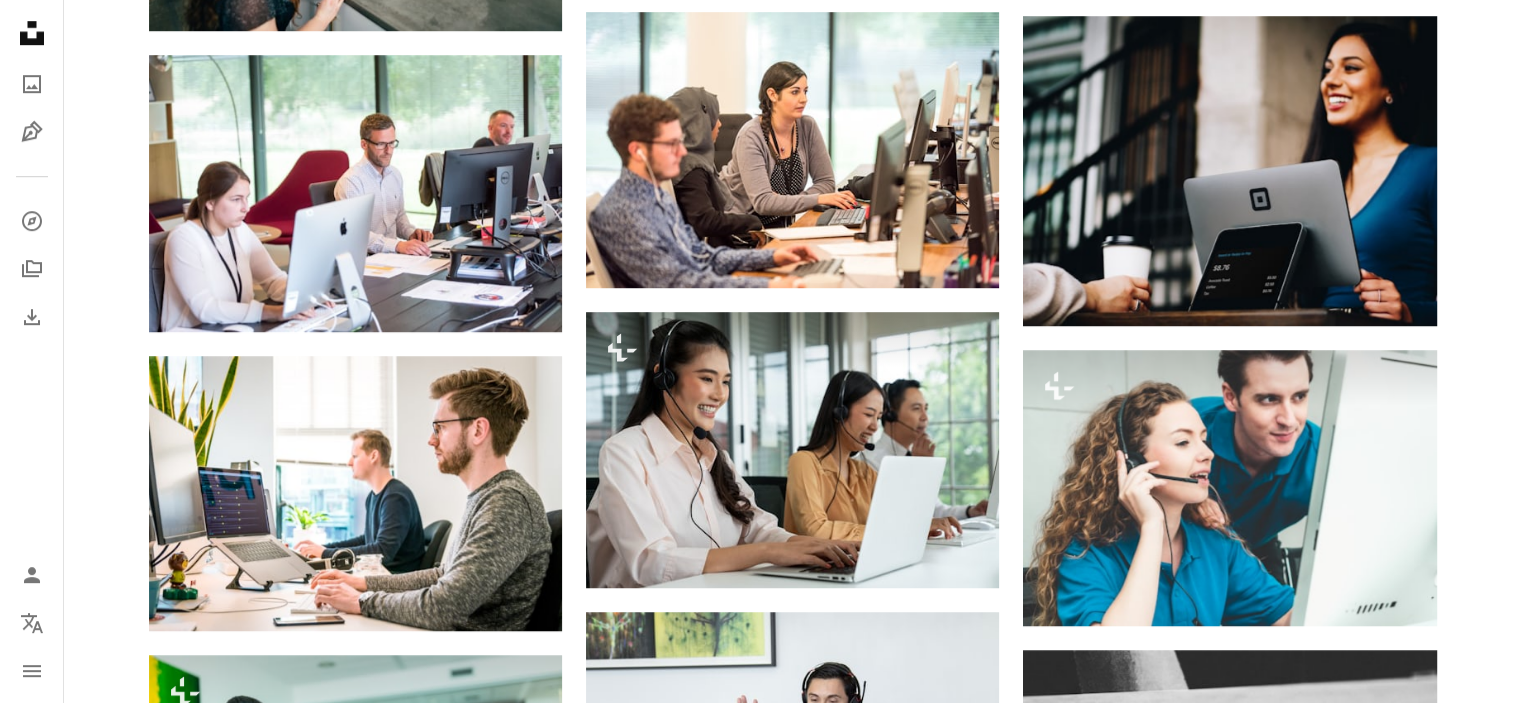 scroll, scrollTop: 1330, scrollLeft: 0, axis: vertical 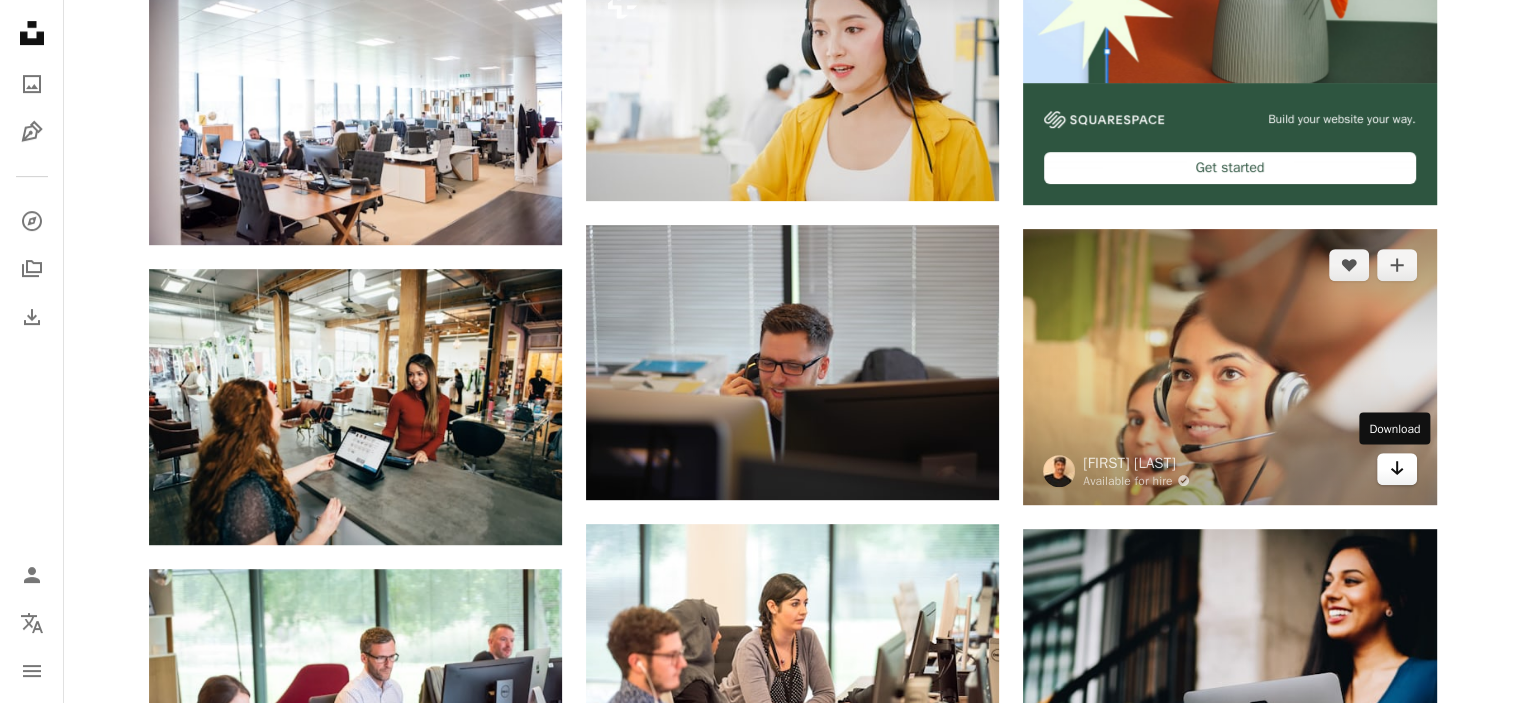 click on "Arrow pointing down" 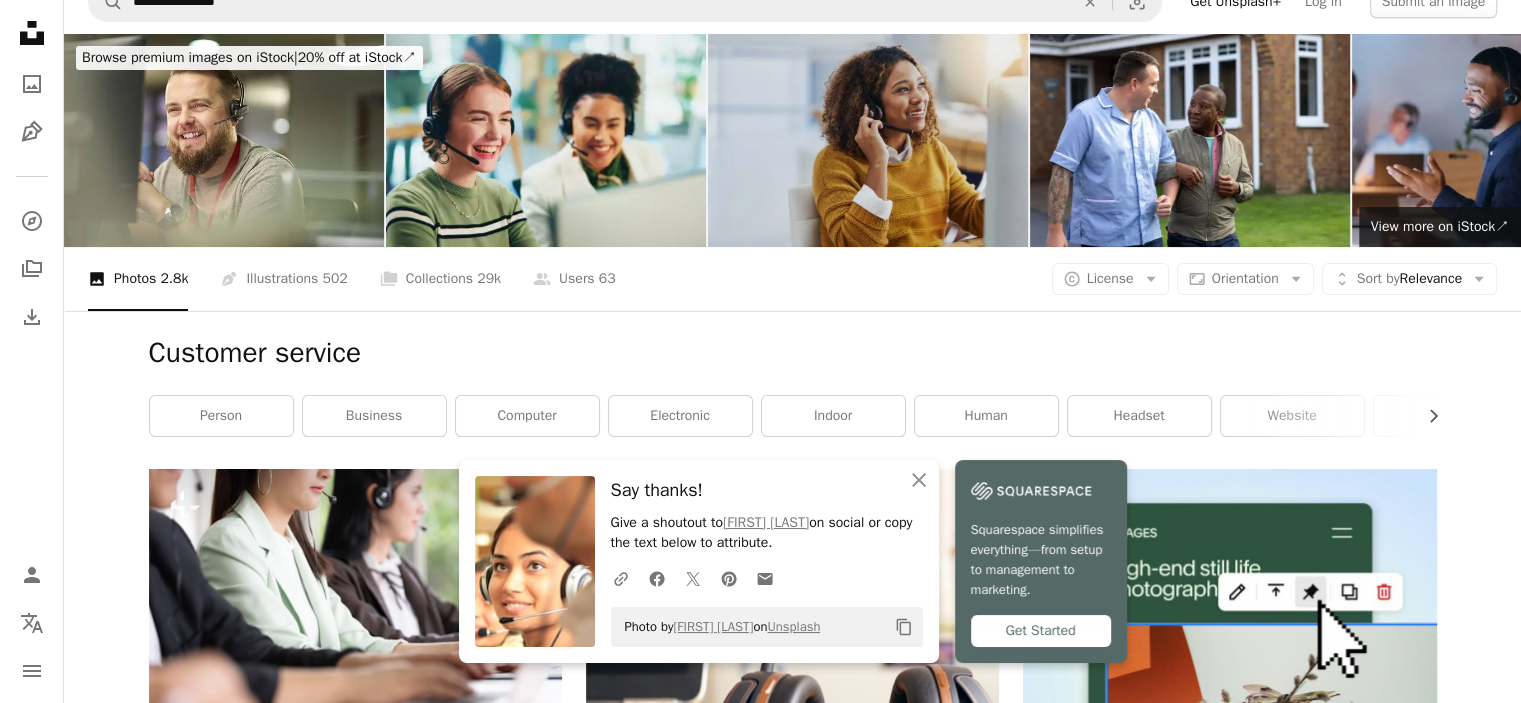 scroll, scrollTop: 0, scrollLeft: 0, axis: both 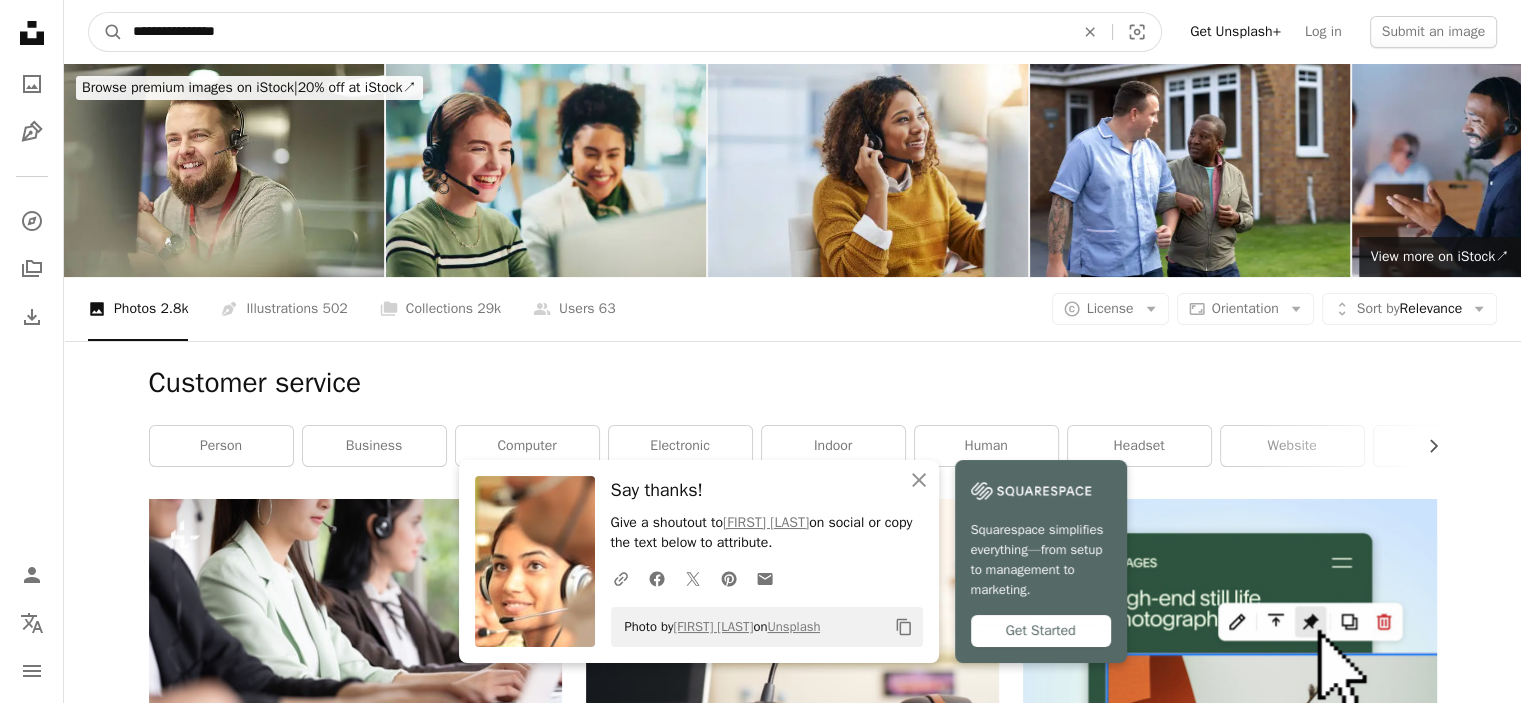 click on "**********" at bounding box center (595, 32) 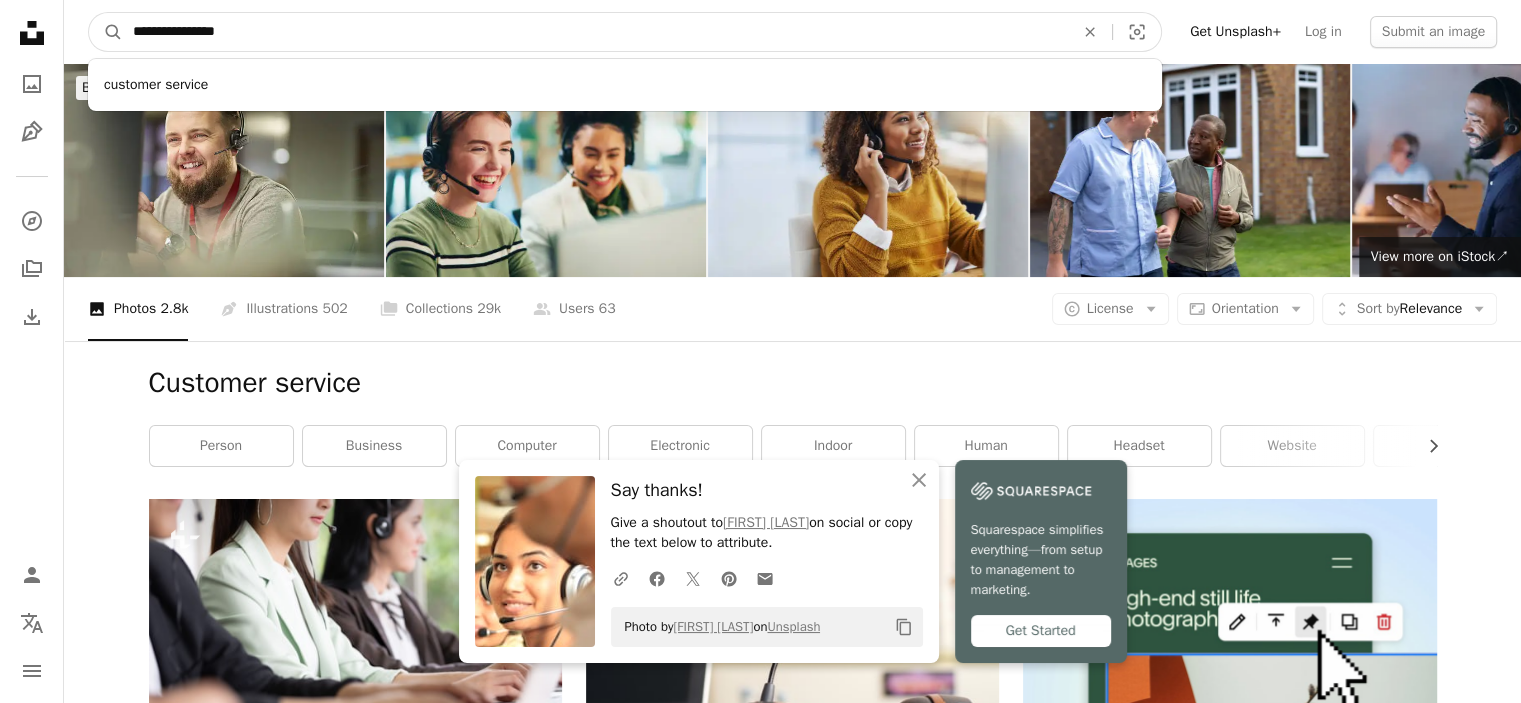 click on "**********" at bounding box center [595, 32] 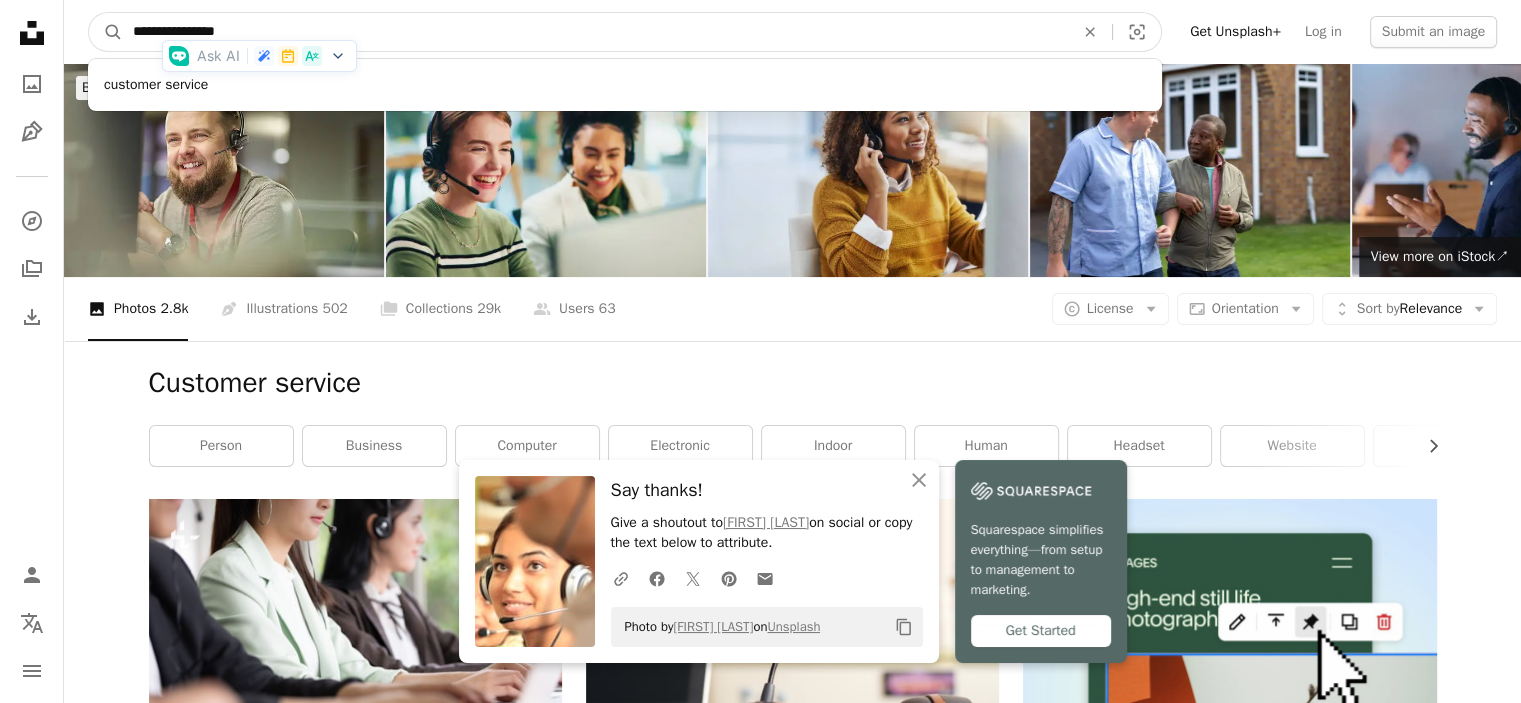 click on "**********" at bounding box center [595, 32] 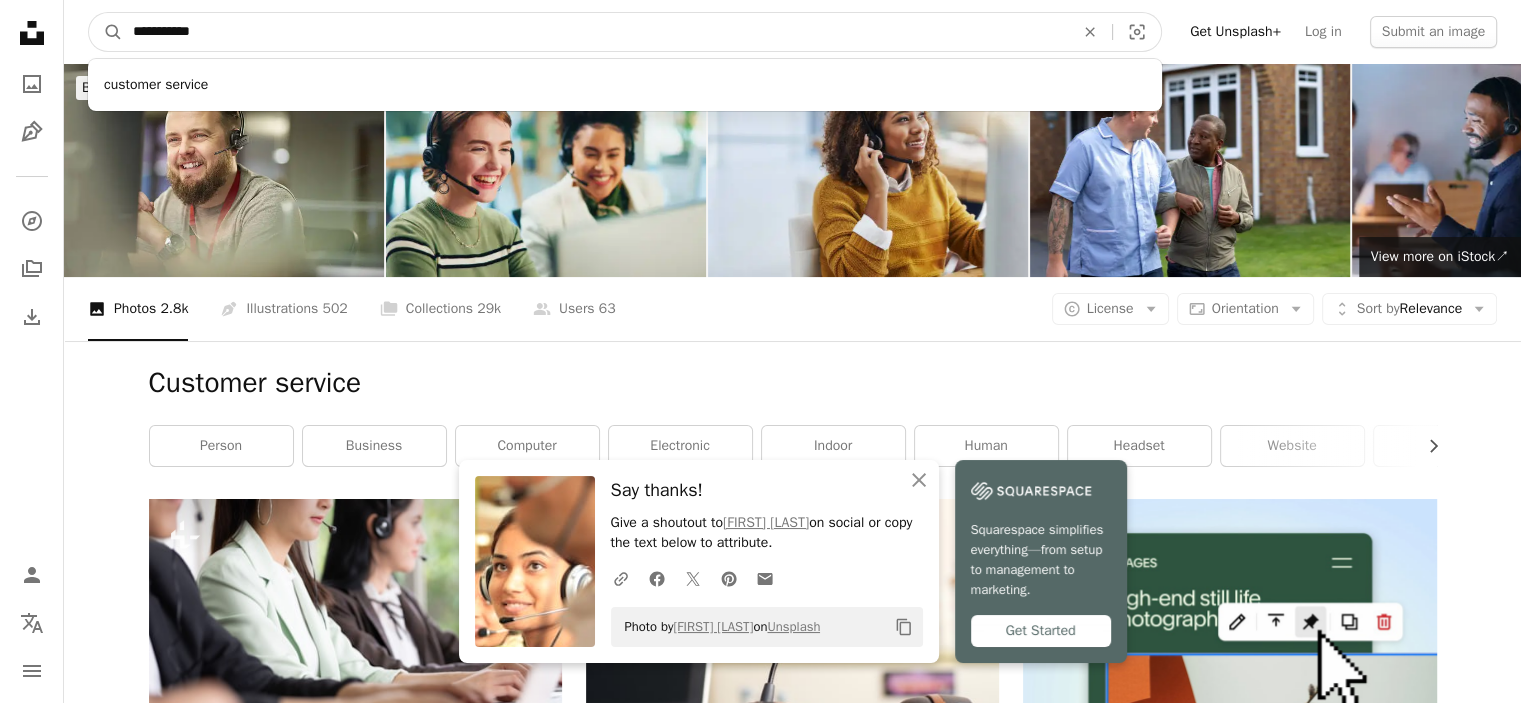 type on "**********" 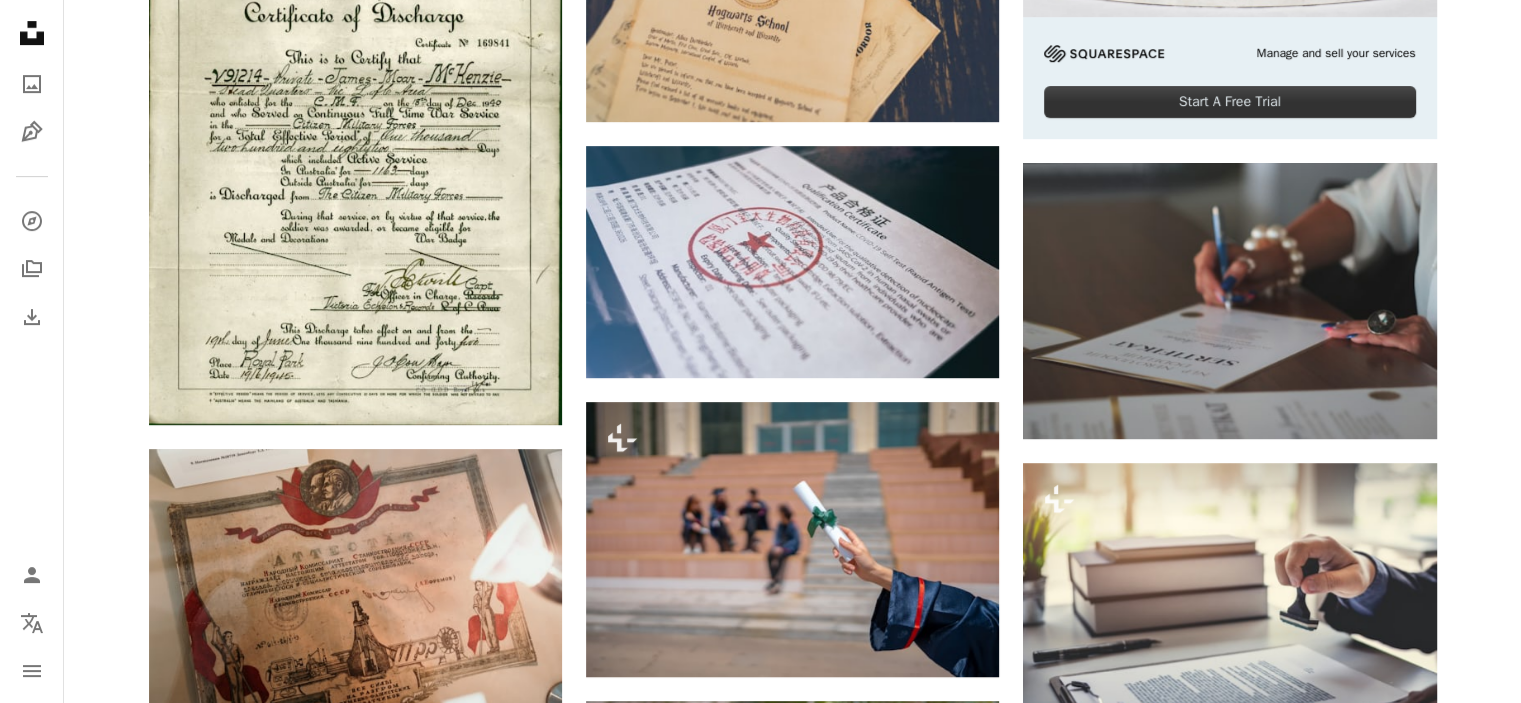 scroll, scrollTop: 900, scrollLeft: 0, axis: vertical 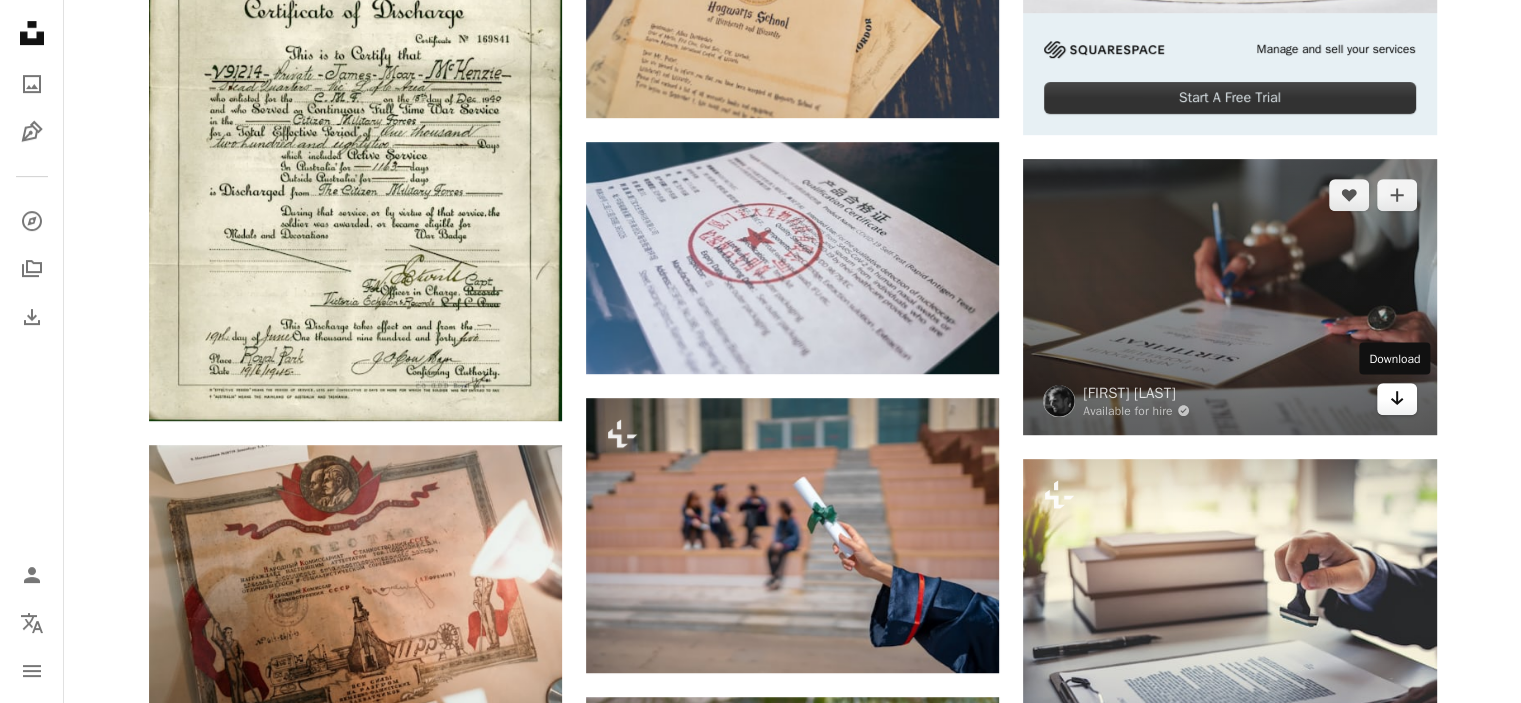 click on "Arrow pointing down" 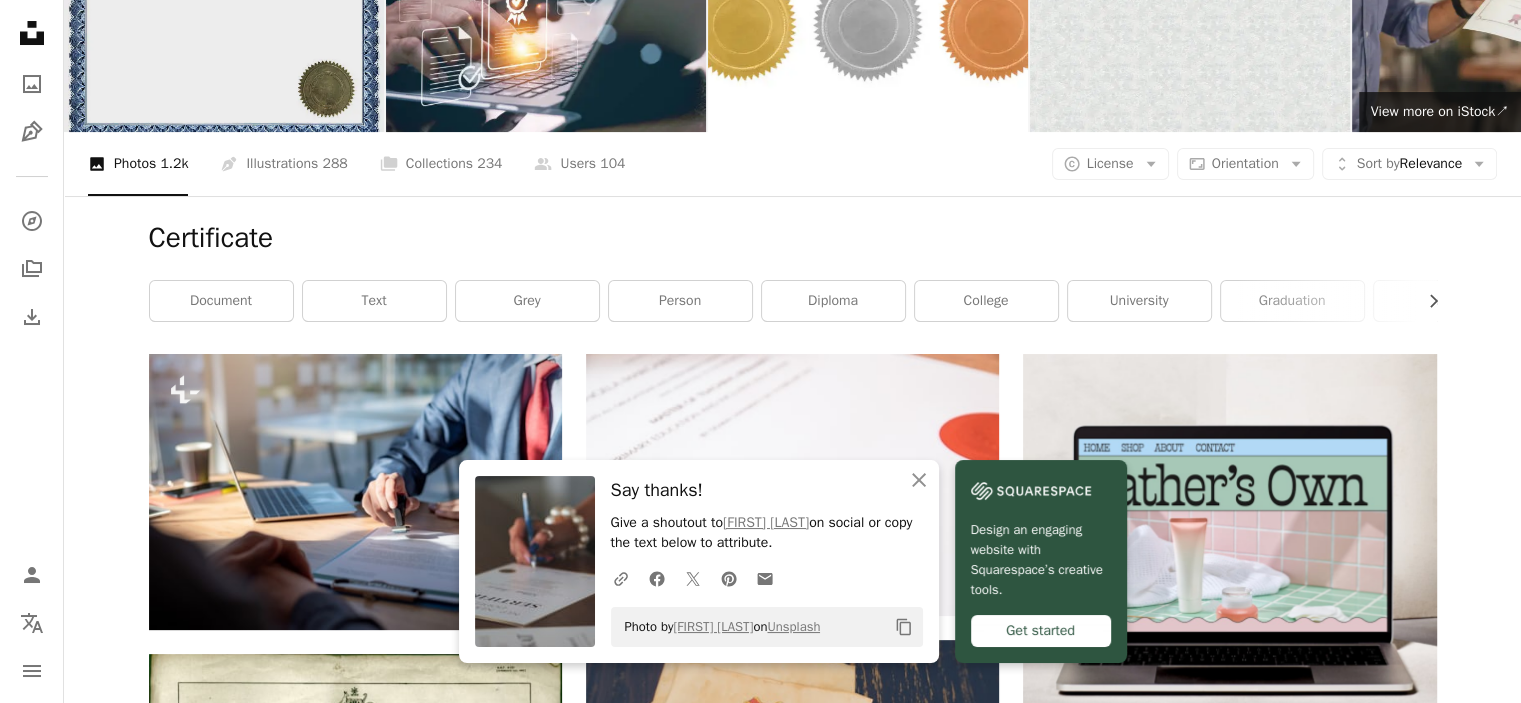 scroll, scrollTop: 0, scrollLeft: 0, axis: both 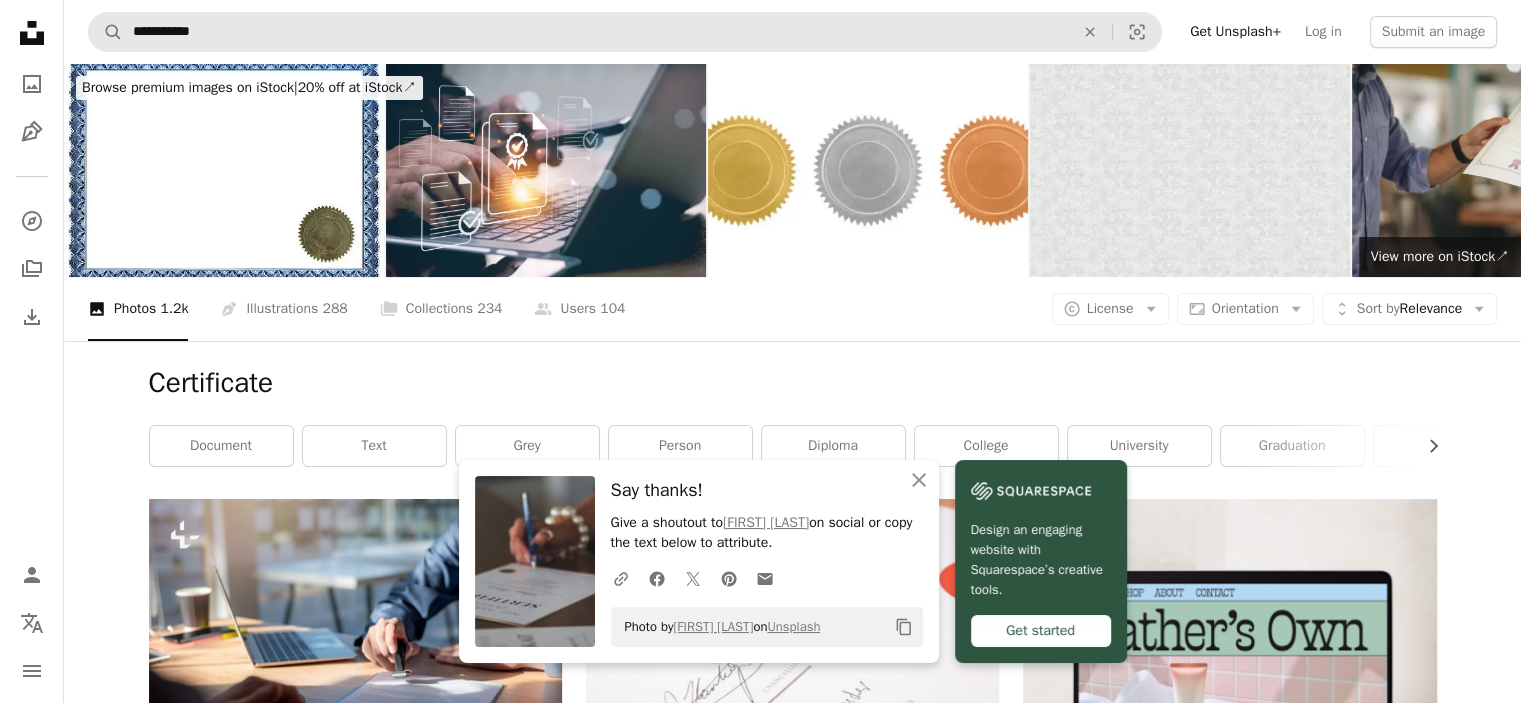 click on "**********" at bounding box center (595, 32) 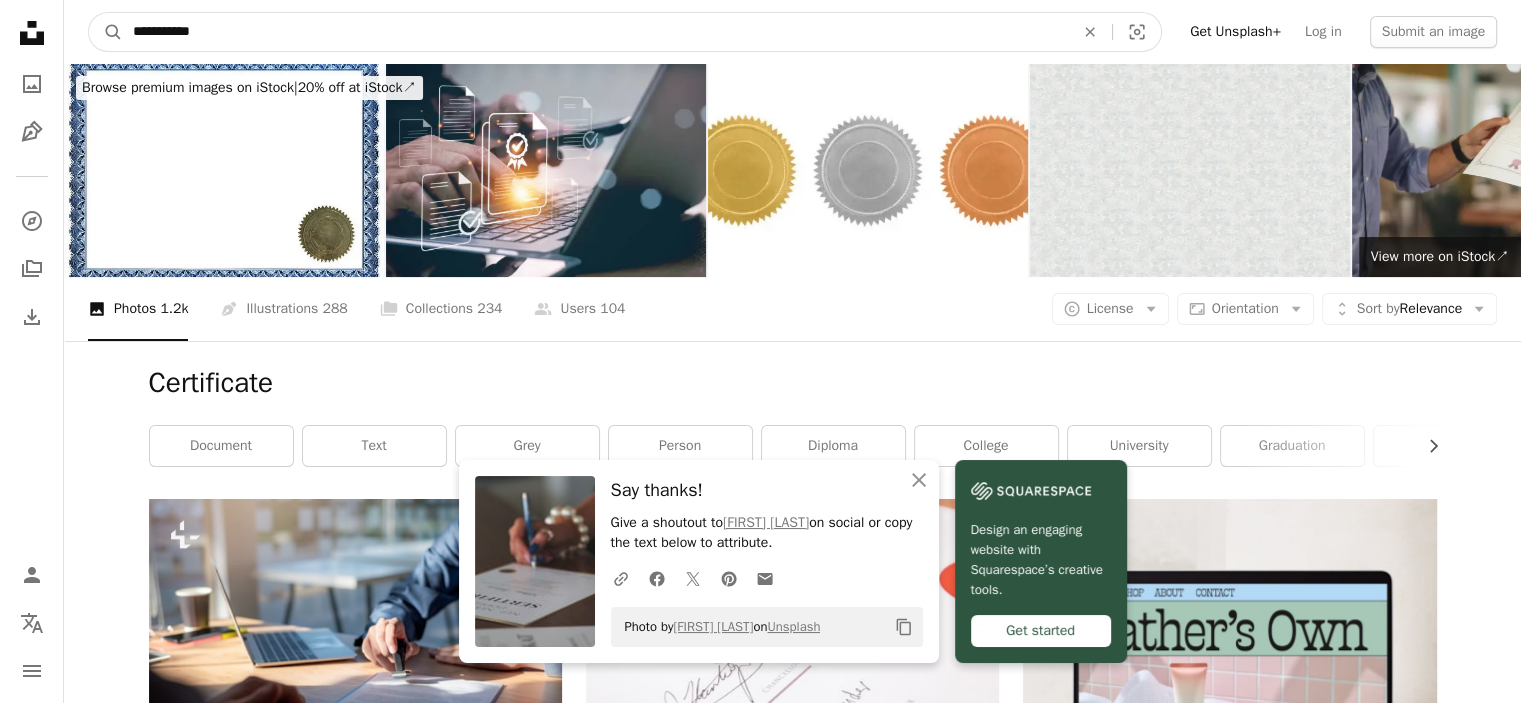 click on "**********" at bounding box center [595, 32] 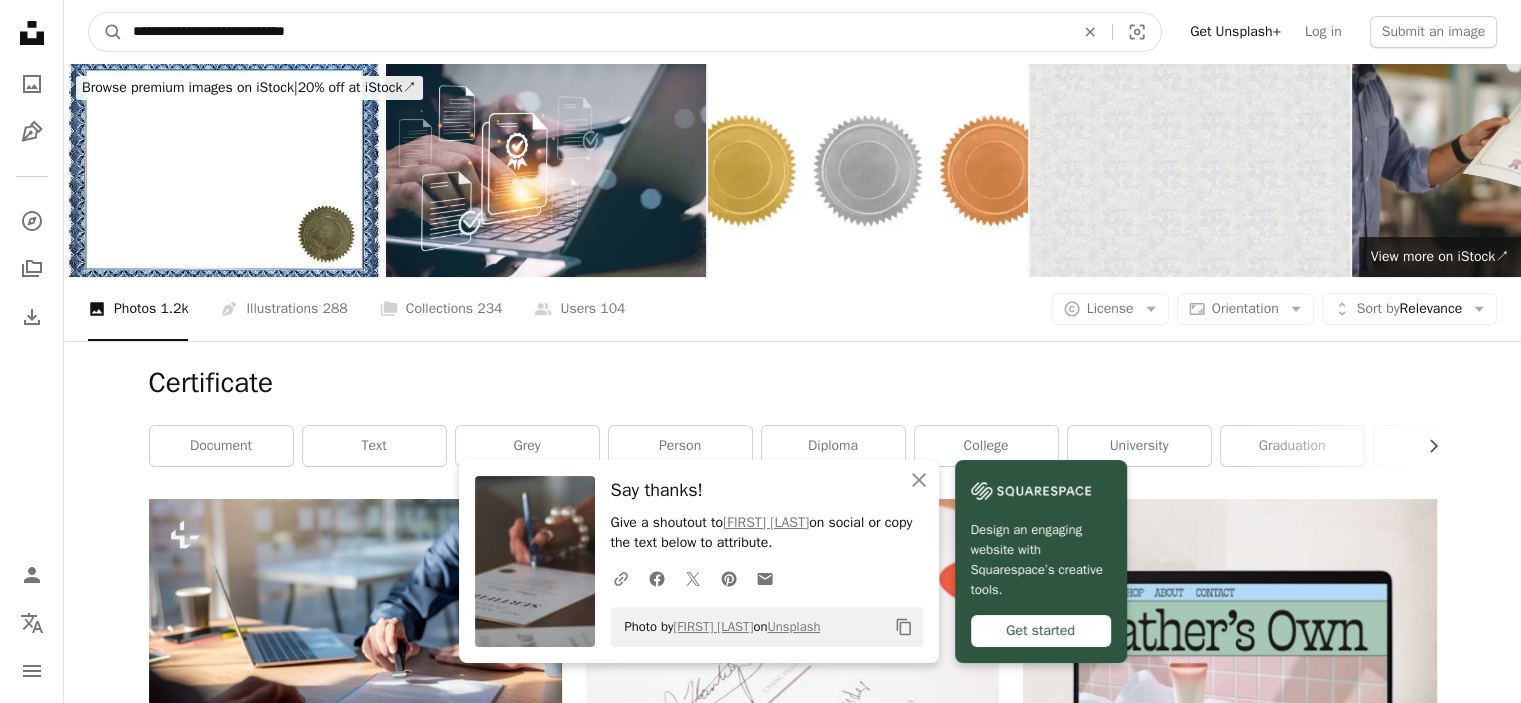 type on "**********" 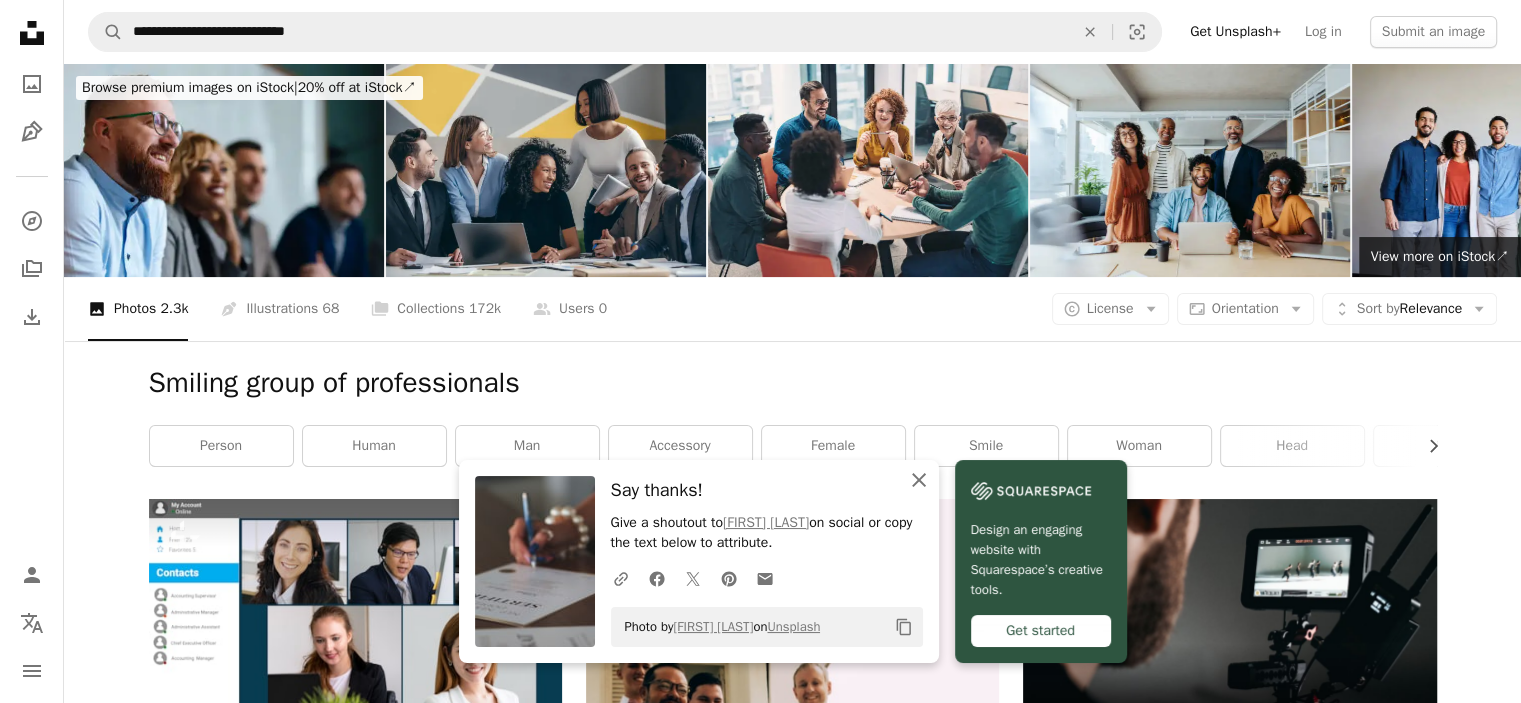 click 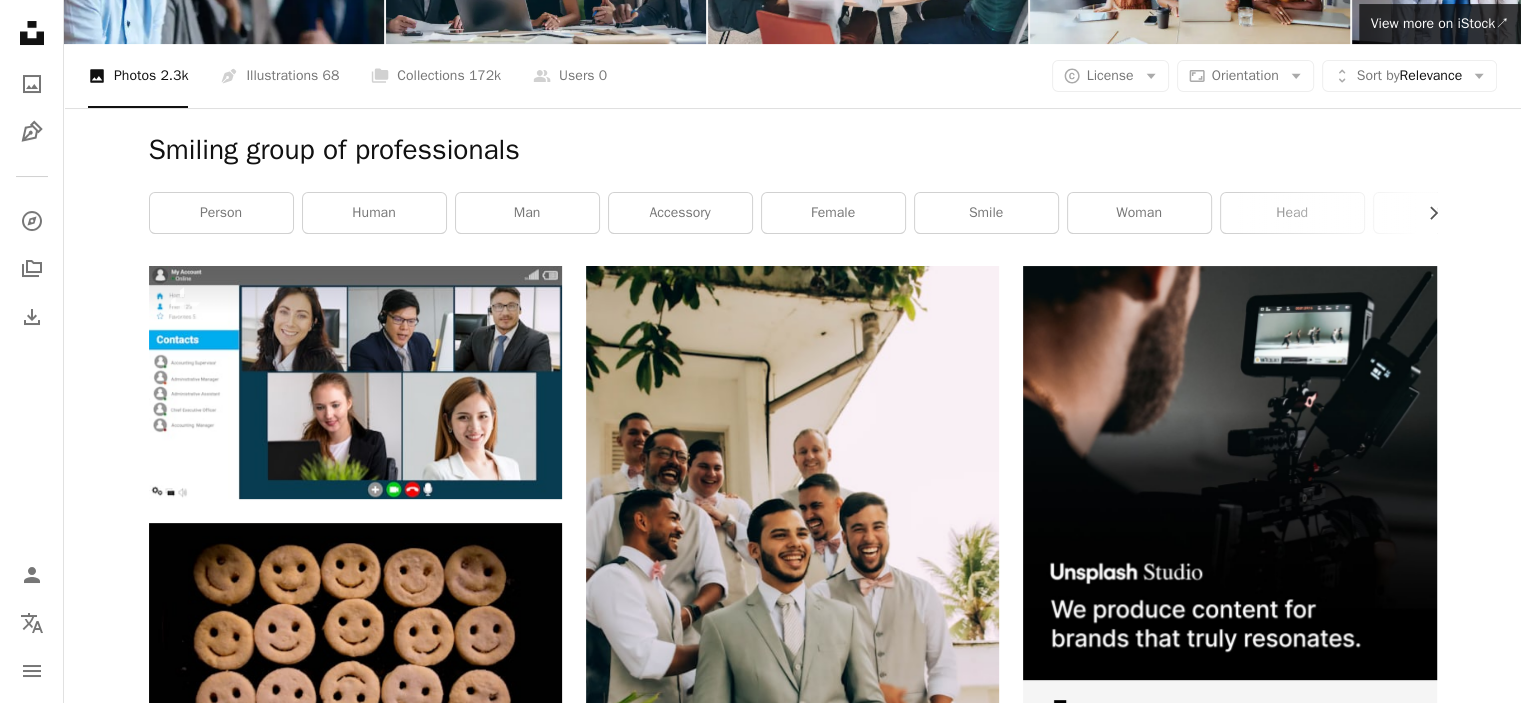 scroll, scrollTop: 0, scrollLeft: 0, axis: both 